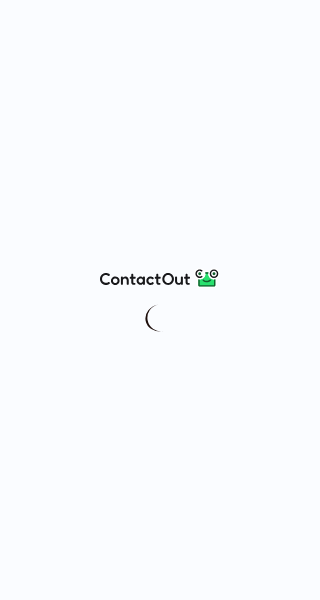 scroll, scrollTop: 0, scrollLeft: 0, axis: both 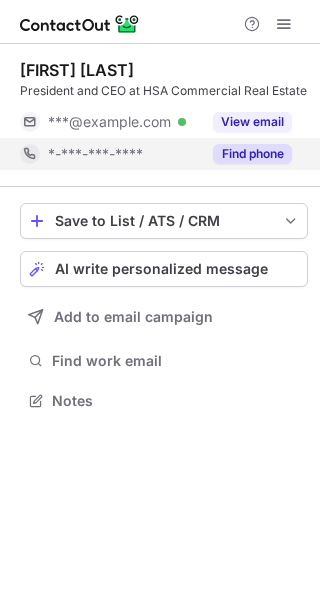 click on "Find phone" at bounding box center (252, 154) 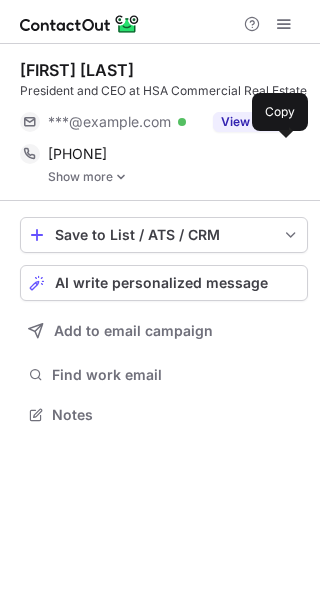 scroll, scrollTop: 10, scrollLeft: 10, axis: both 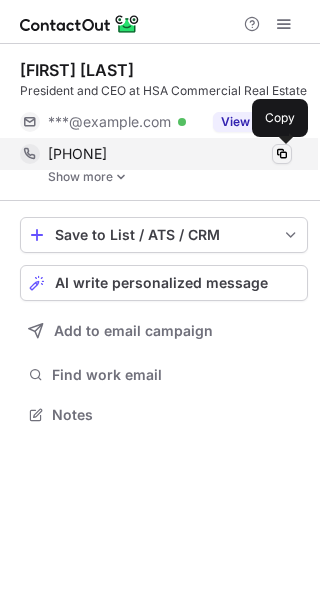 click at bounding box center [282, 154] 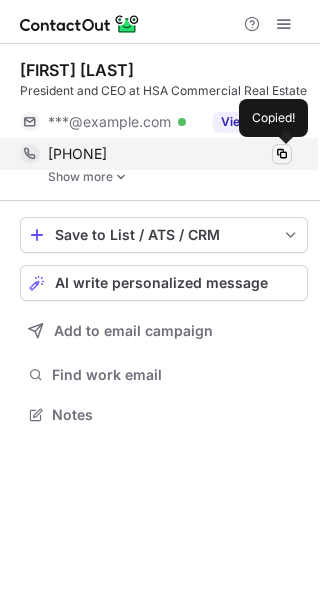 click at bounding box center (282, 154) 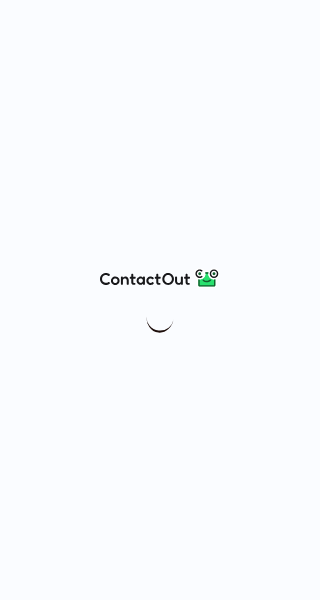 scroll, scrollTop: 0, scrollLeft: 0, axis: both 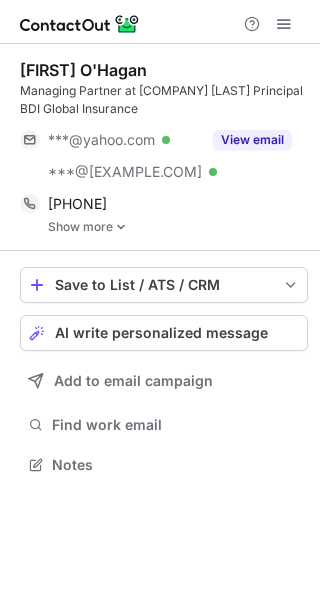 click at bounding box center (121, 227) 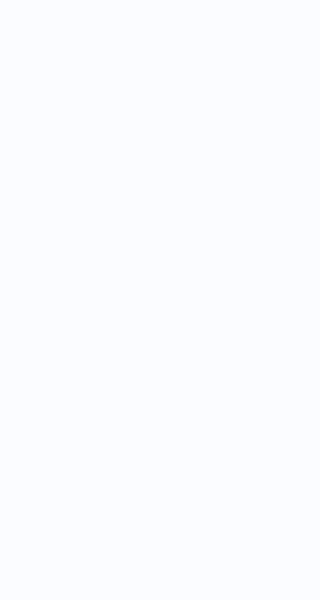 scroll, scrollTop: 0, scrollLeft: 0, axis: both 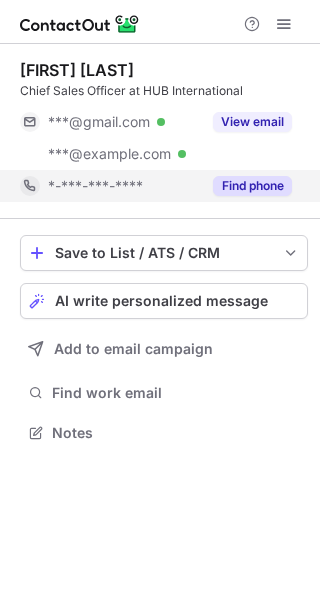 click on "Find phone" at bounding box center [252, 186] 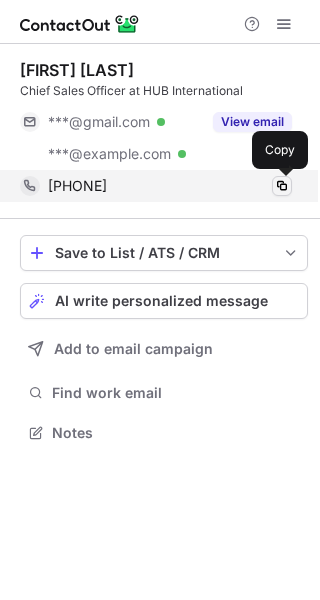 click at bounding box center (282, 186) 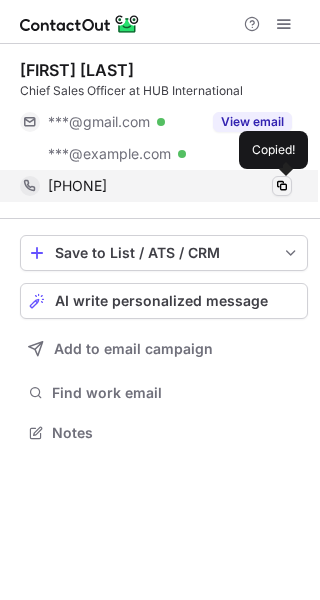 click at bounding box center (282, 186) 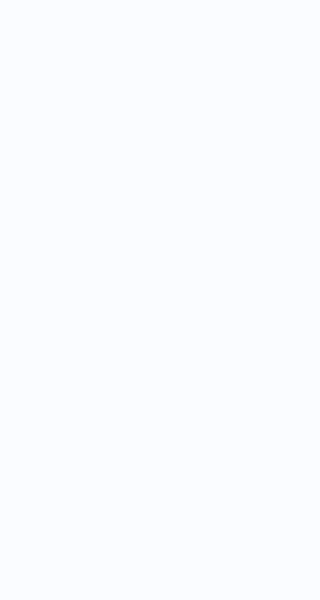 scroll, scrollTop: 0, scrollLeft: 0, axis: both 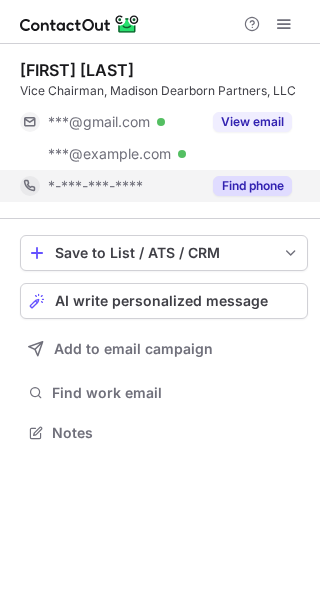 click on "Find phone" at bounding box center (252, 186) 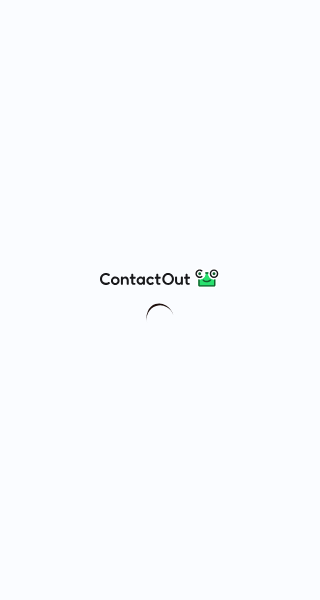 scroll, scrollTop: 0, scrollLeft: 0, axis: both 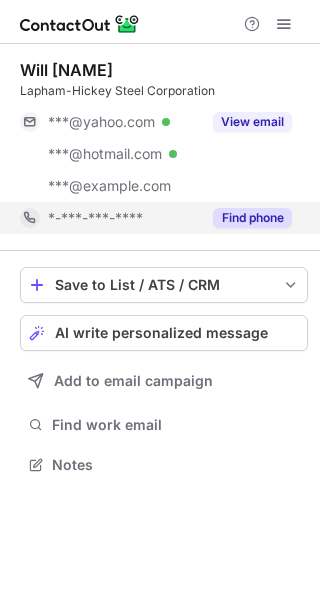 click on "Find phone" at bounding box center [252, 218] 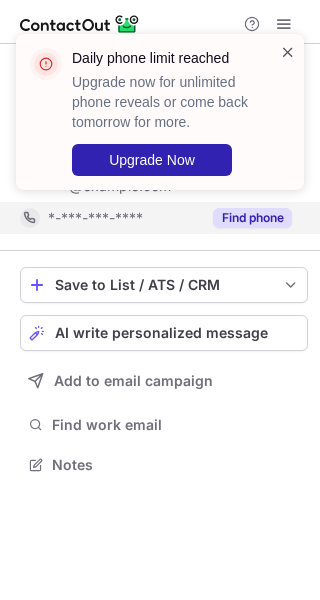 click at bounding box center (288, 52) 